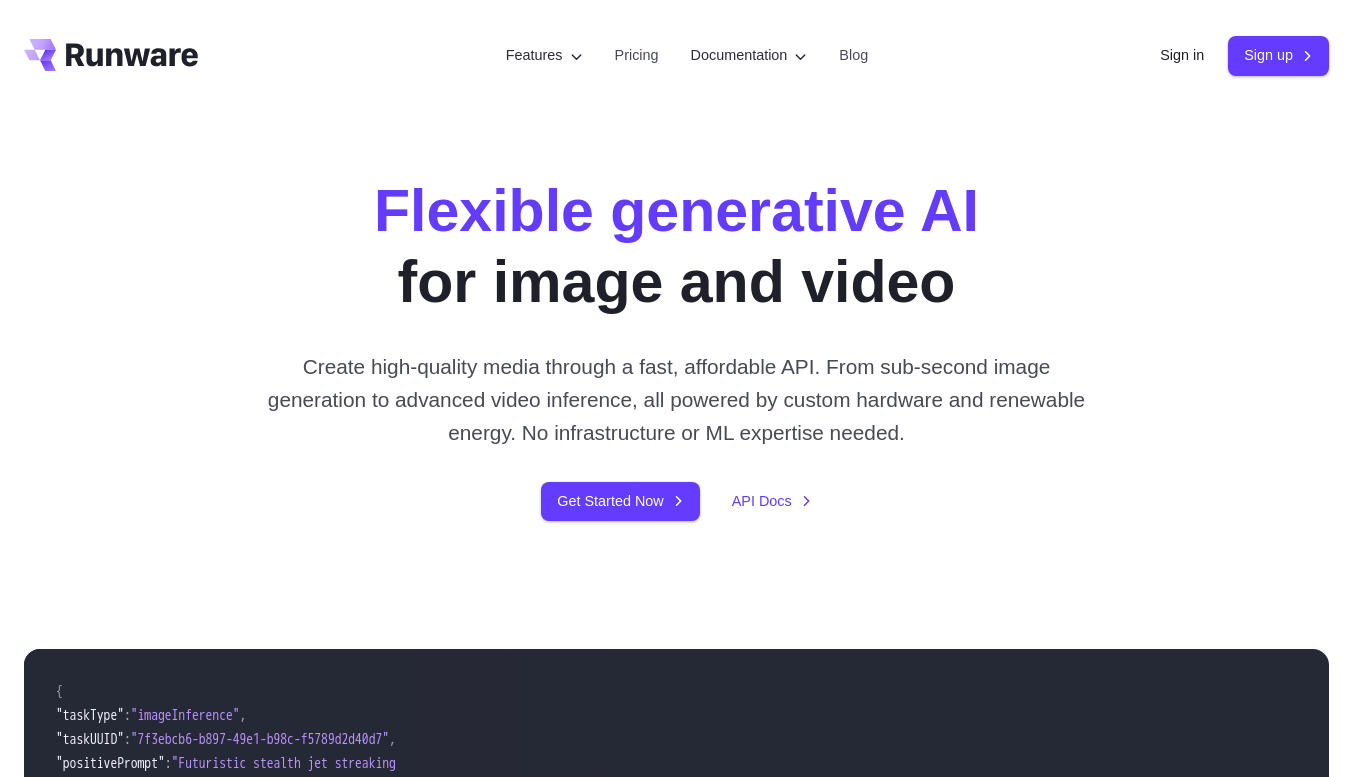 scroll, scrollTop: 0, scrollLeft: 0, axis: both 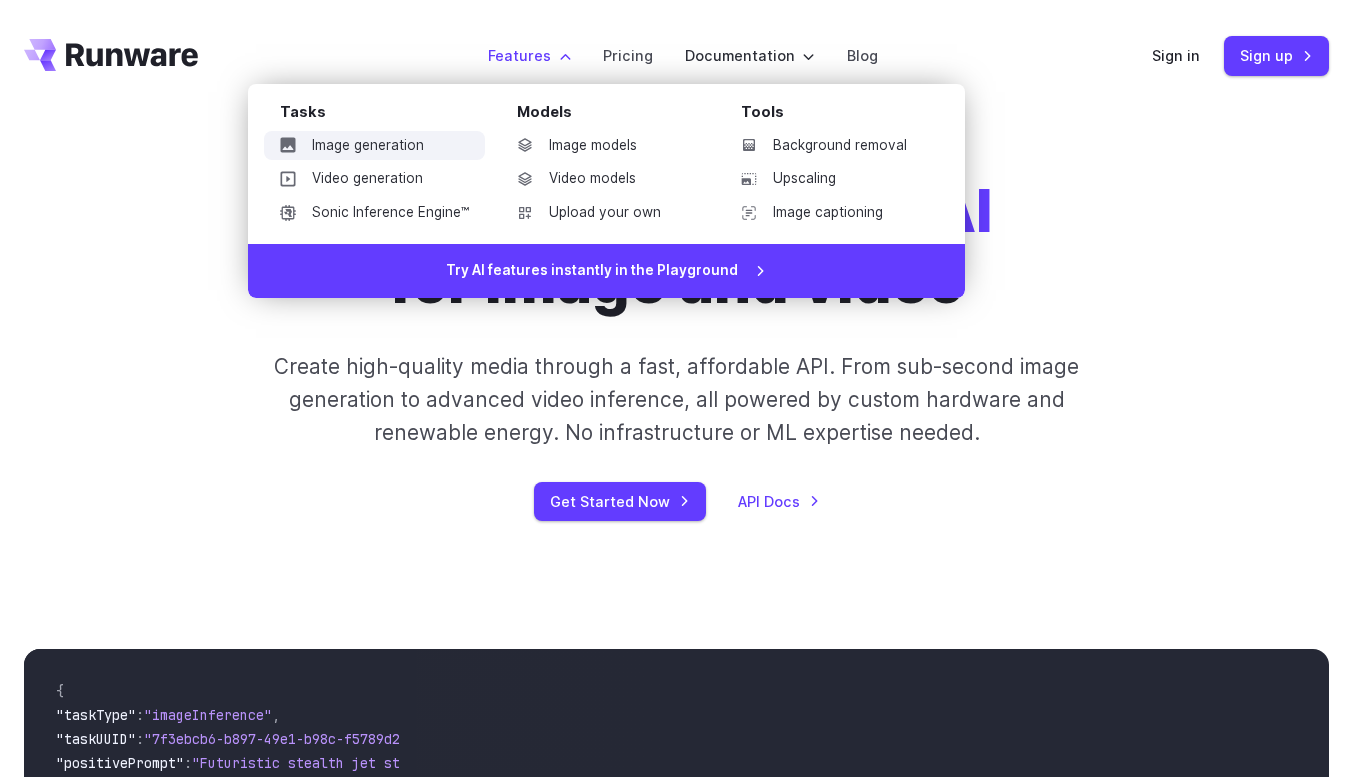 click on "Image generation" at bounding box center [374, 146] 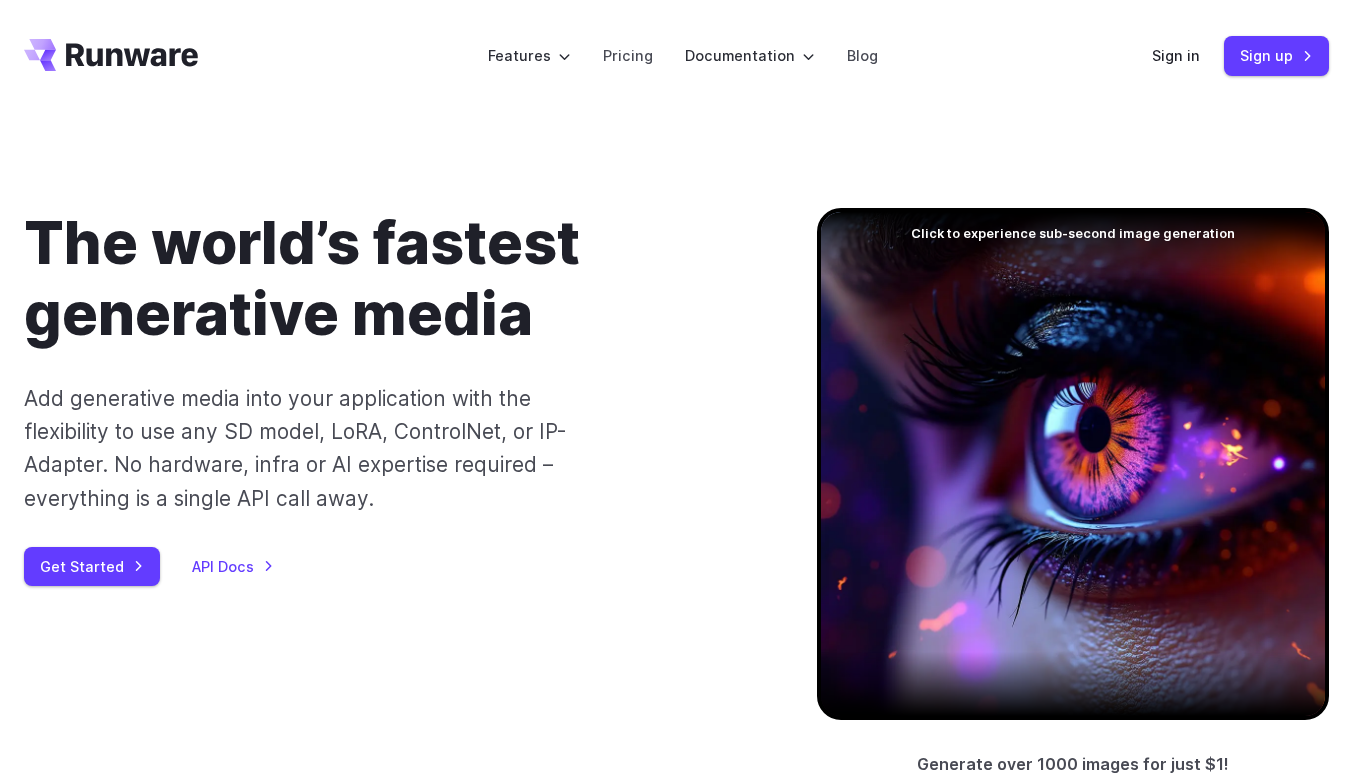 scroll, scrollTop: 0, scrollLeft: 0, axis: both 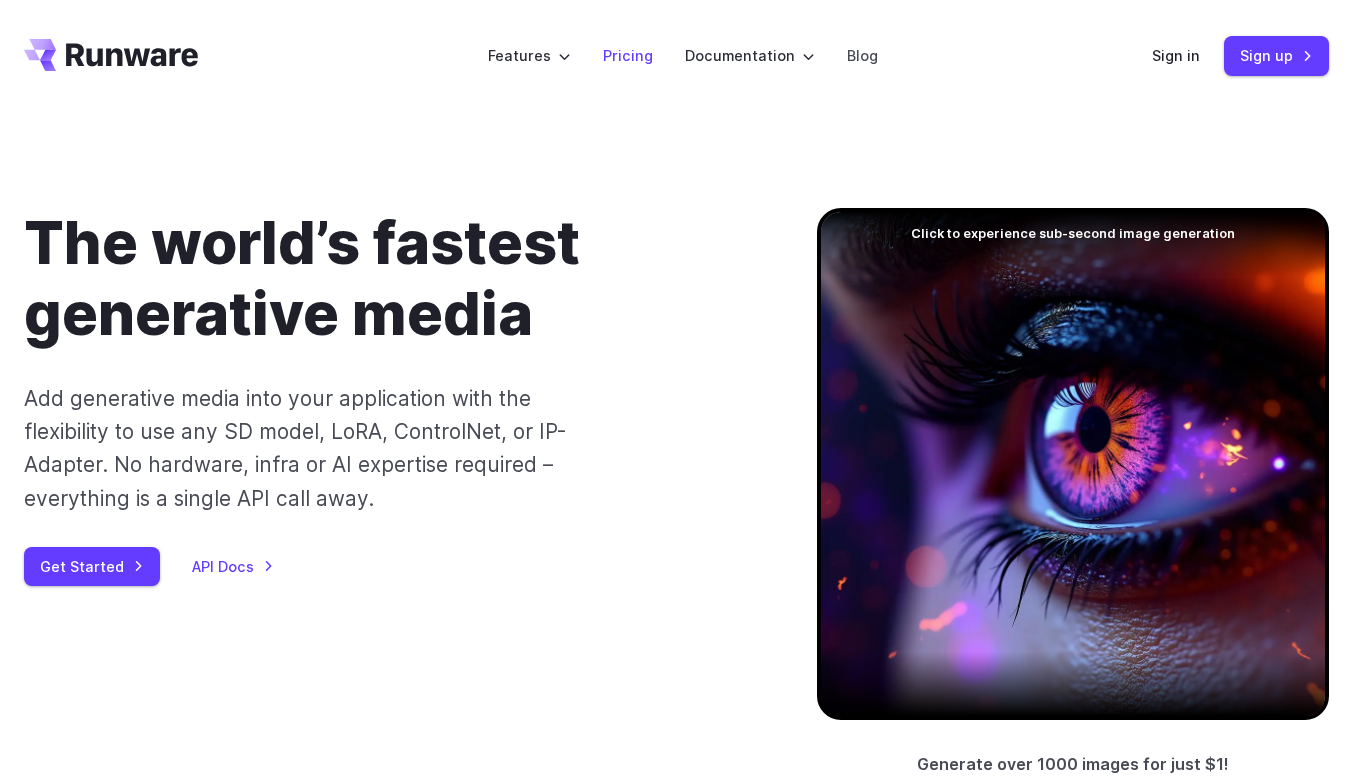 click on "Pricing" at bounding box center [628, 55] 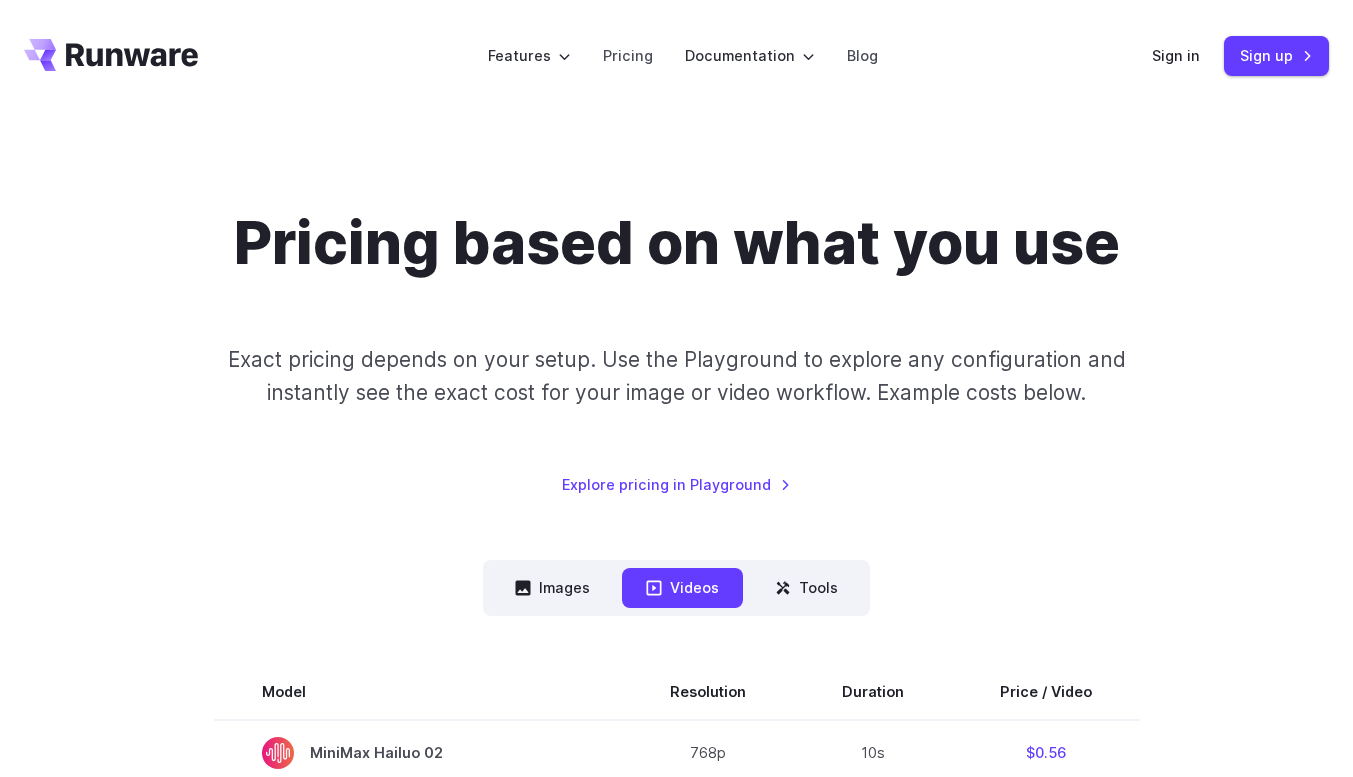 scroll, scrollTop: 0, scrollLeft: 0, axis: both 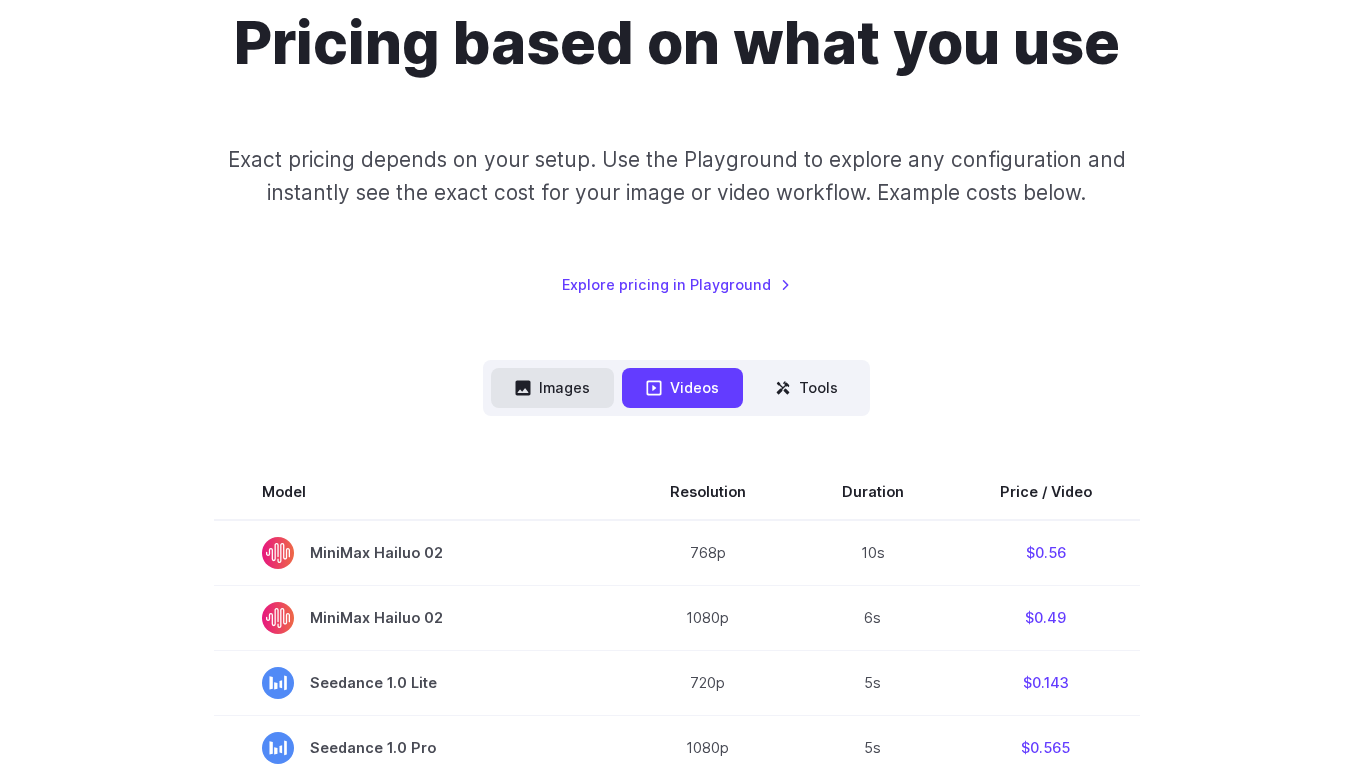 click on "Images" at bounding box center (552, 387) 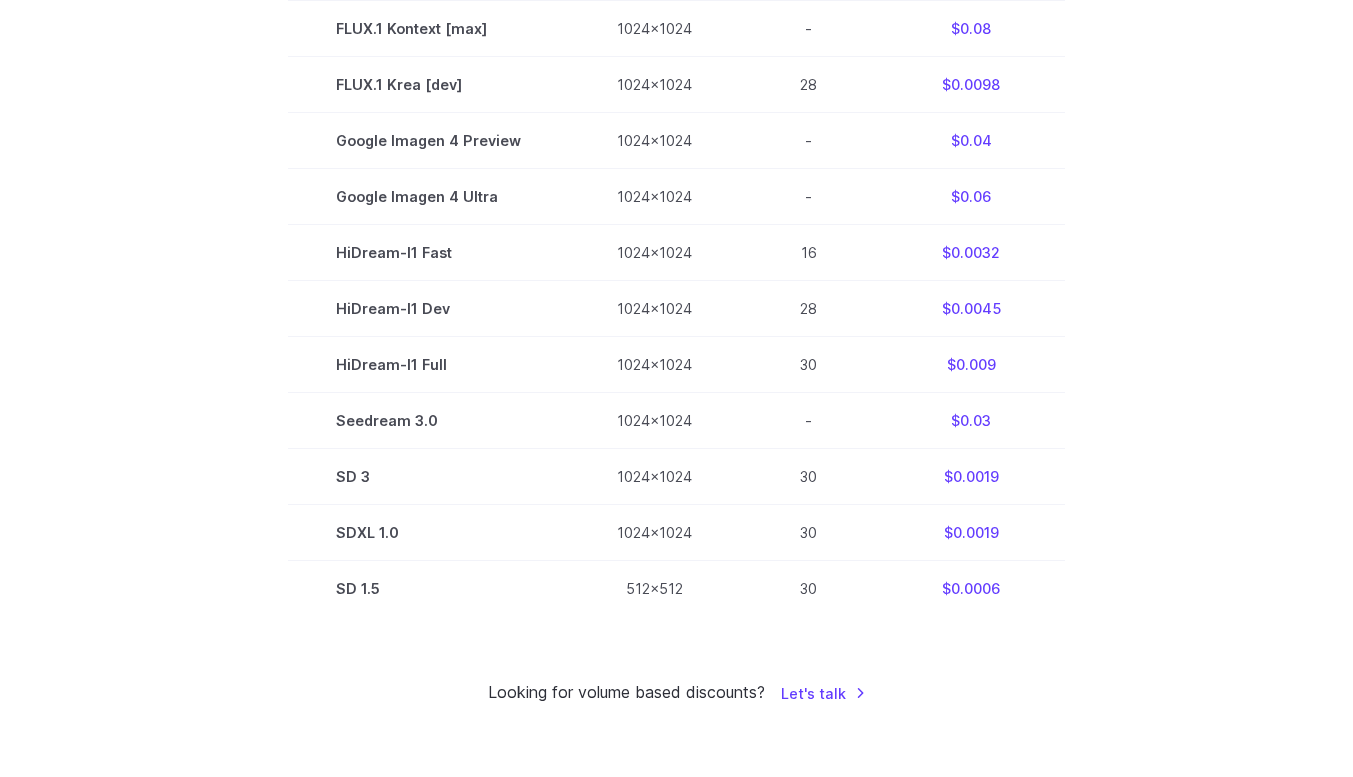 scroll, scrollTop: 0, scrollLeft: 0, axis: both 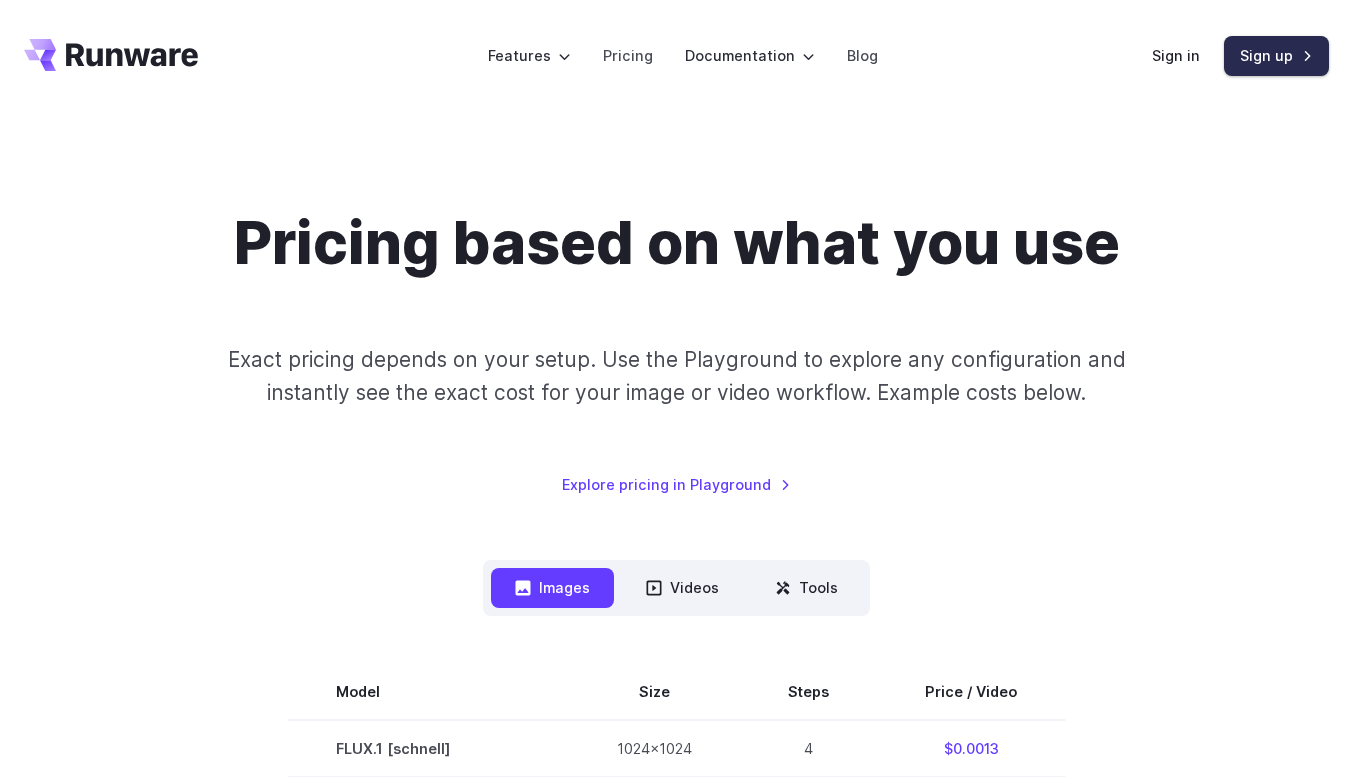 click on "Sign up" at bounding box center [1276, 55] 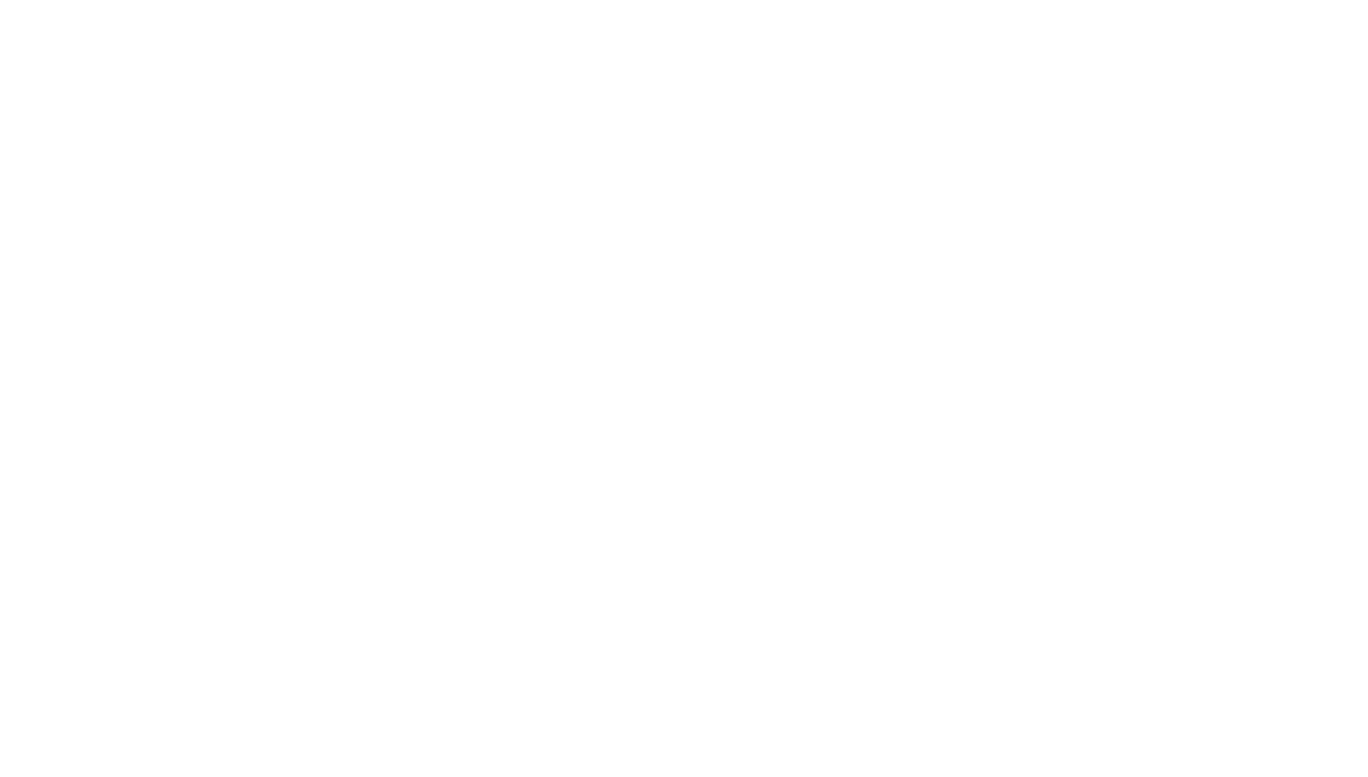 scroll, scrollTop: 0, scrollLeft: 0, axis: both 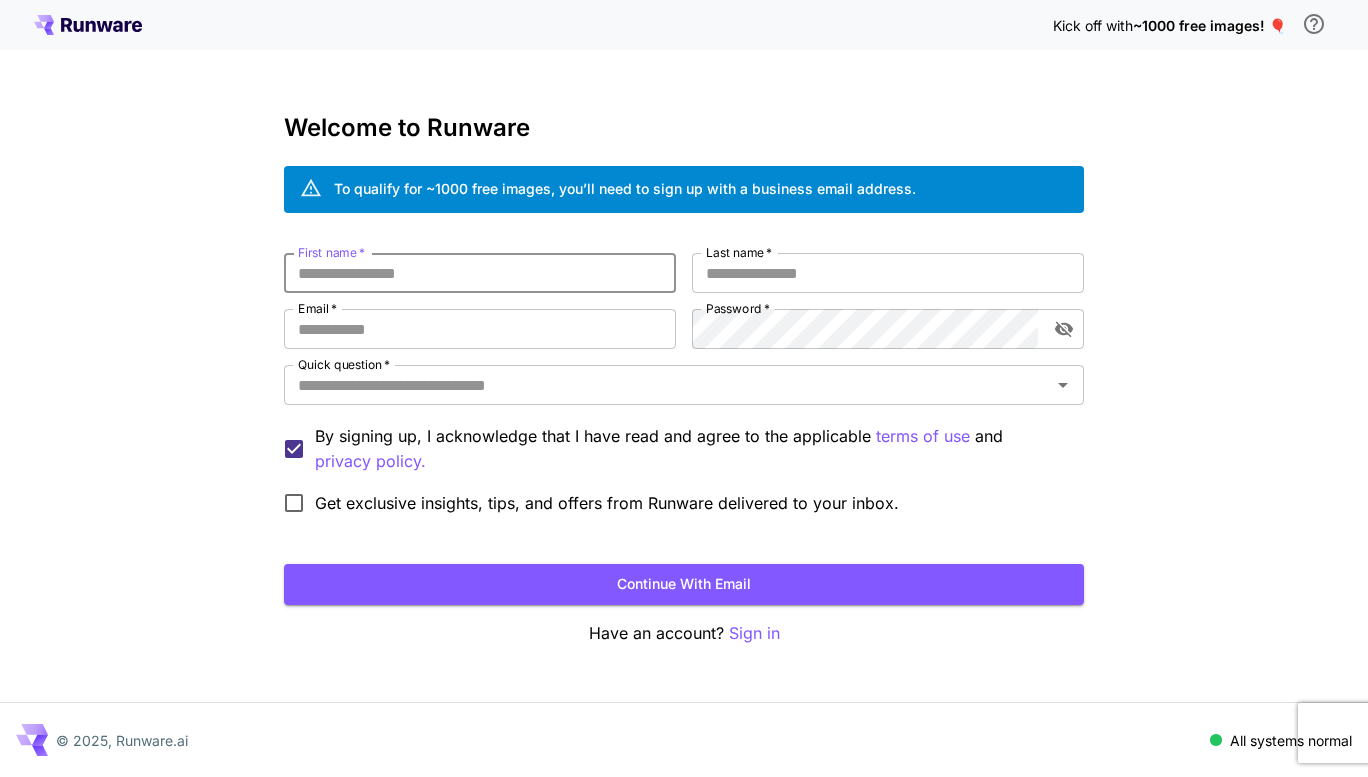 click on "First name   *" at bounding box center (480, 273) 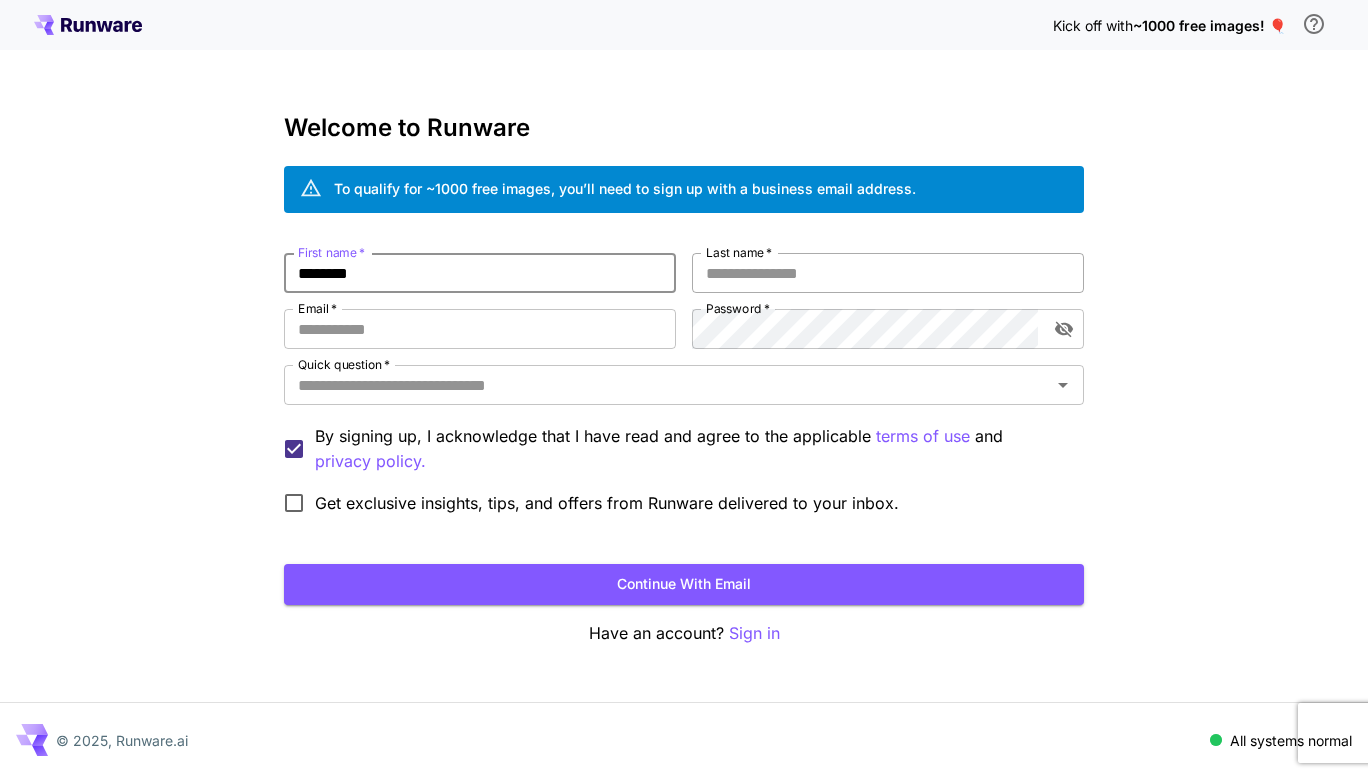 type on "********" 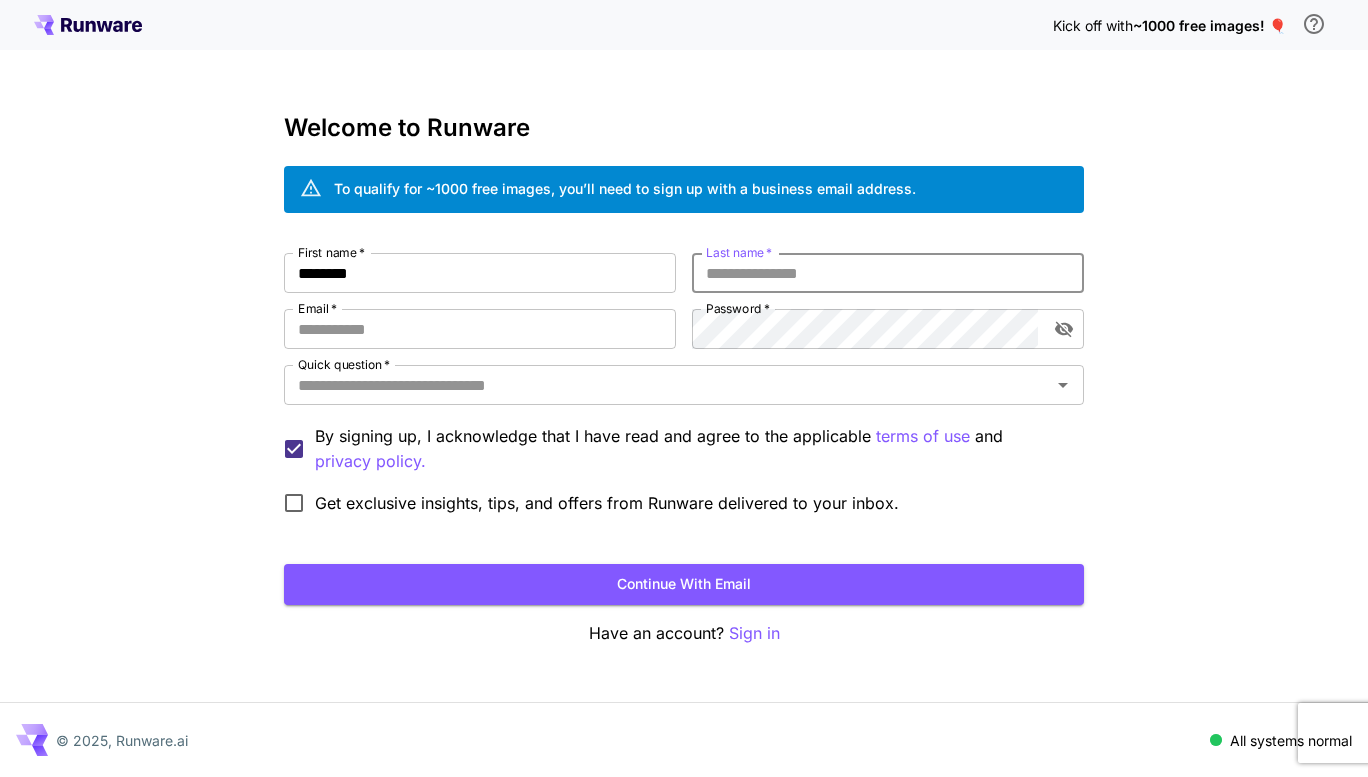 click on "Last name   *" at bounding box center (888, 273) 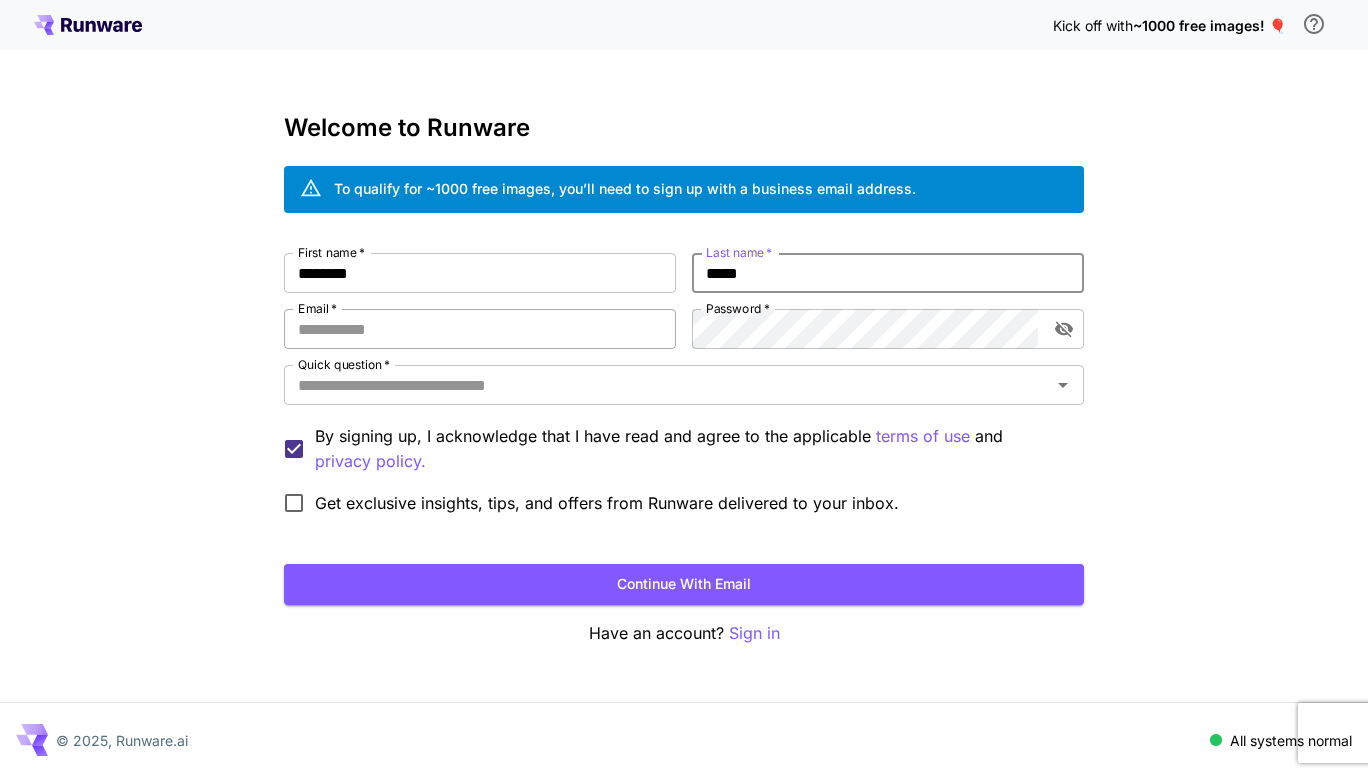 type on "*****" 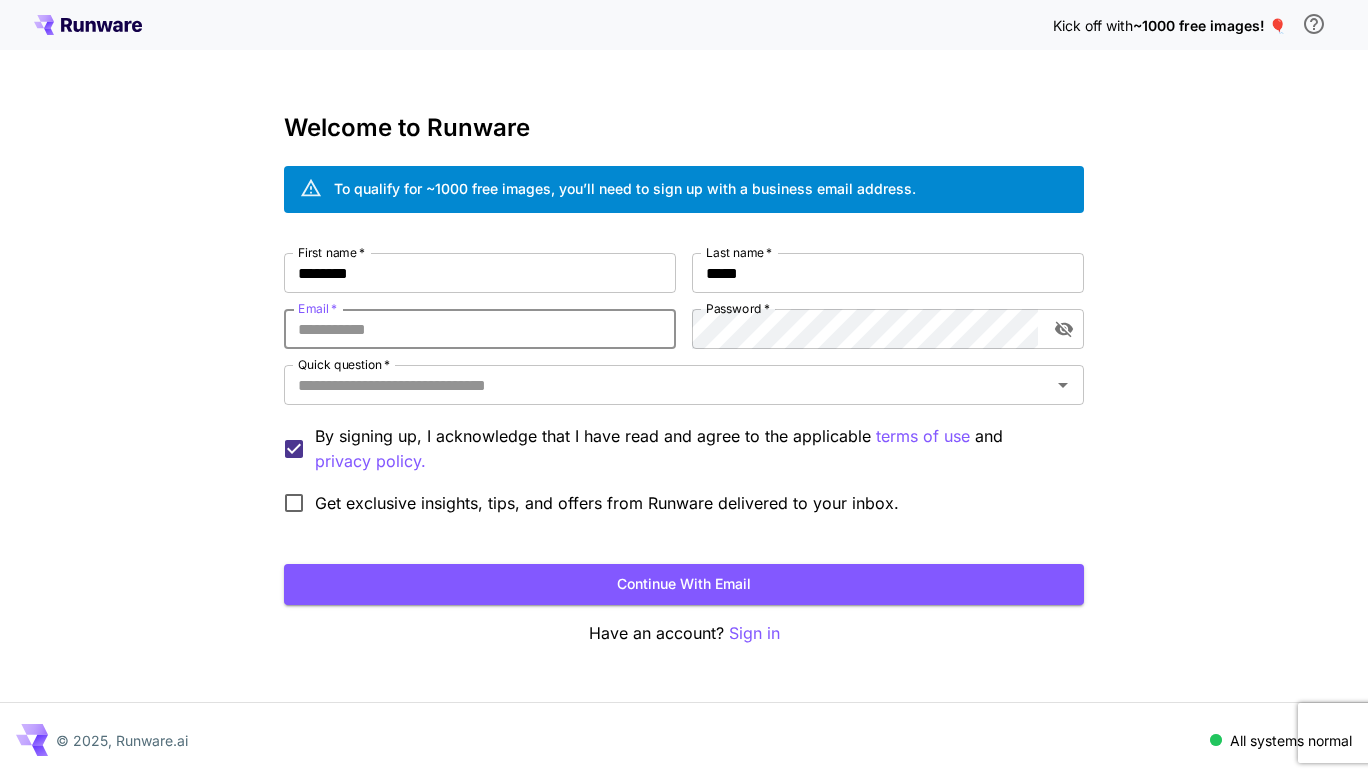 type on "**********" 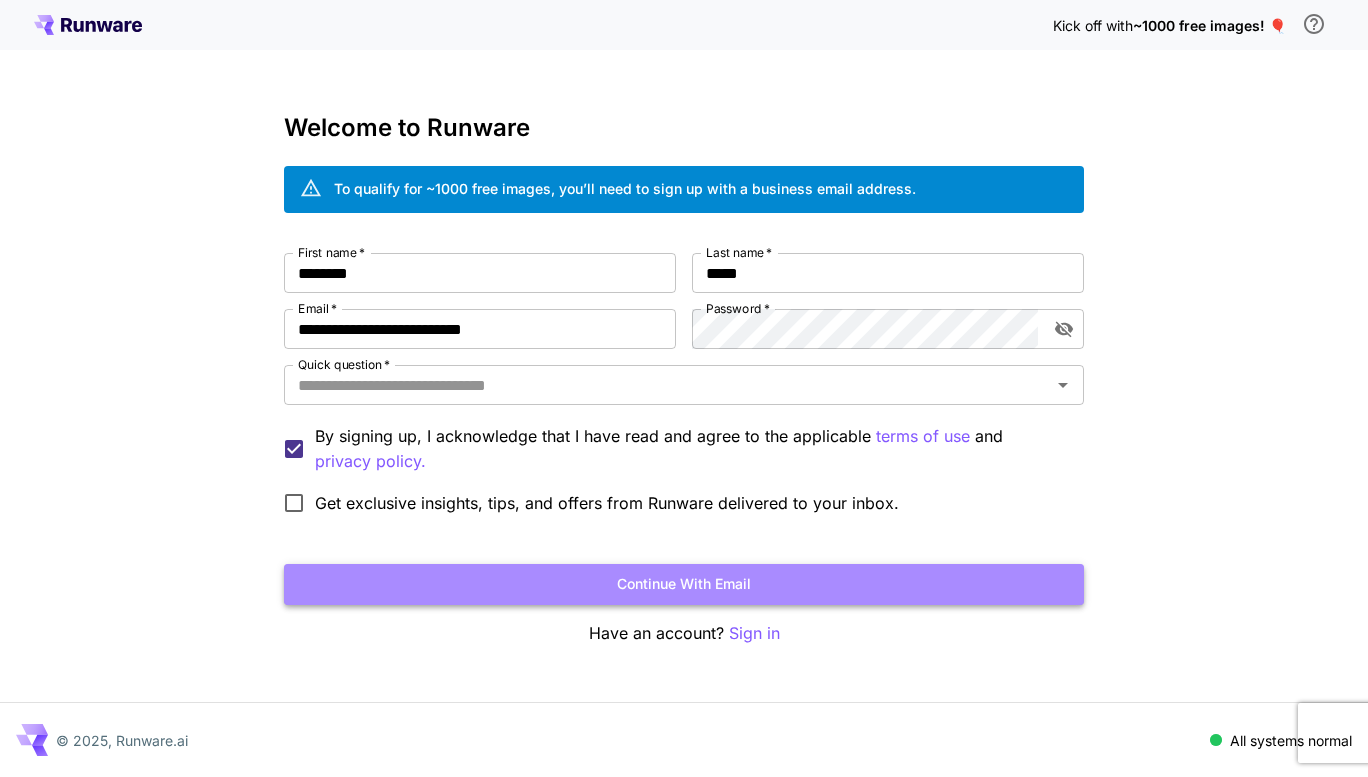 click on "Continue with email" at bounding box center (684, 584) 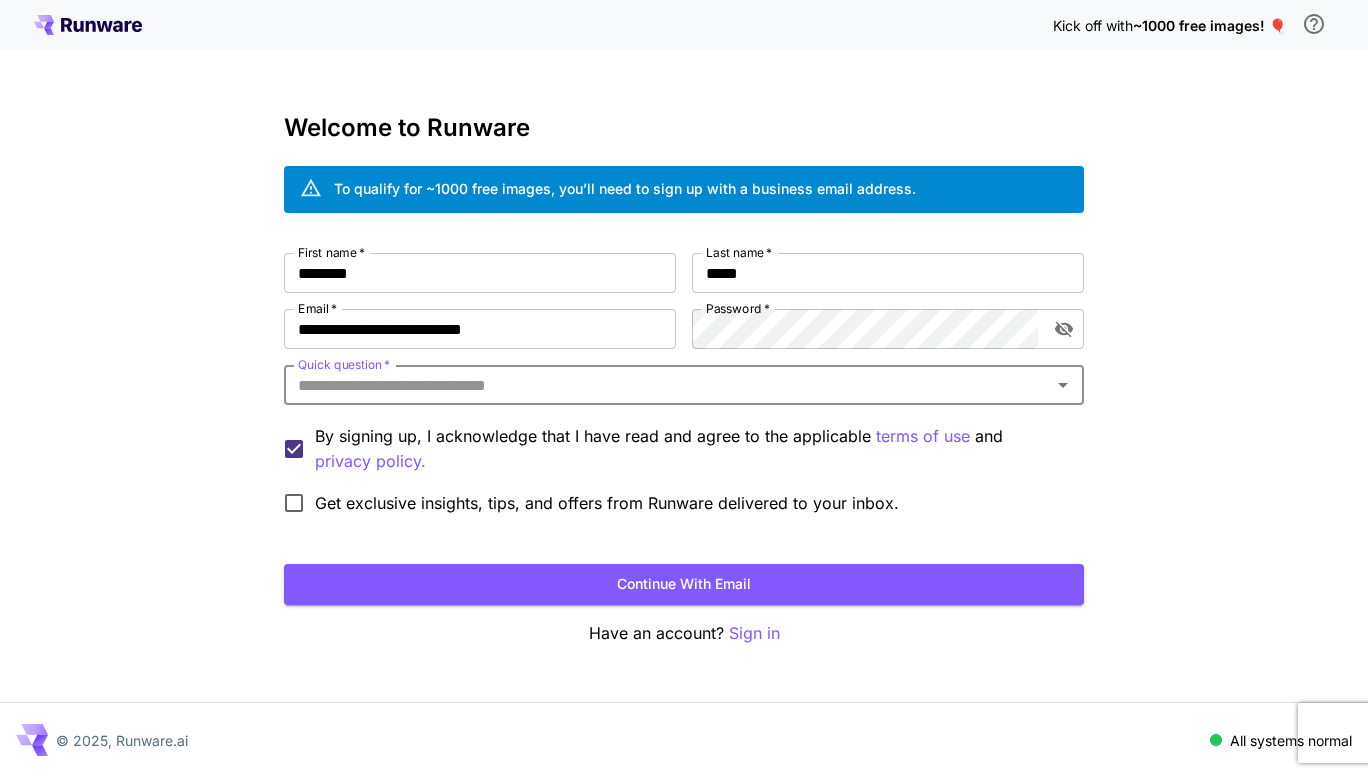 click on "Quick question   *" at bounding box center (667, 385) 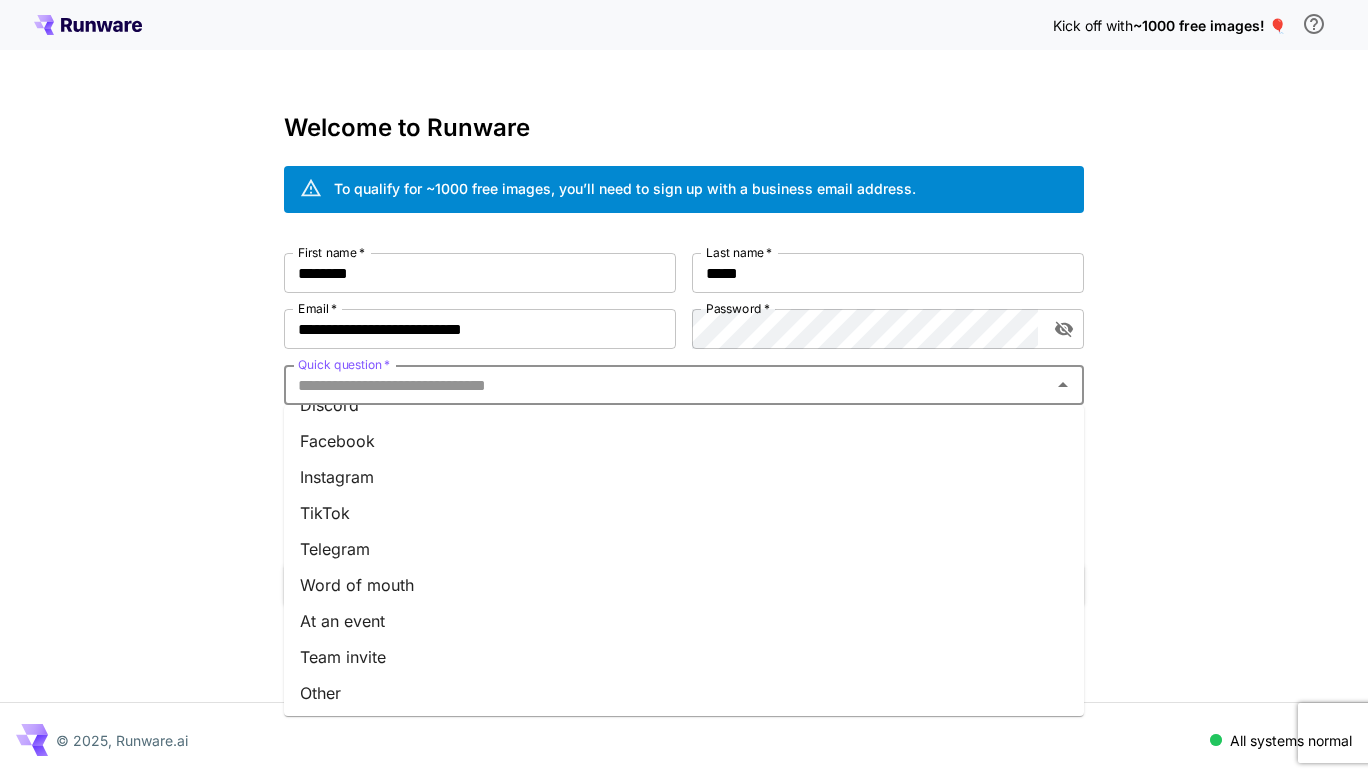 scroll, scrollTop: 245, scrollLeft: 0, axis: vertical 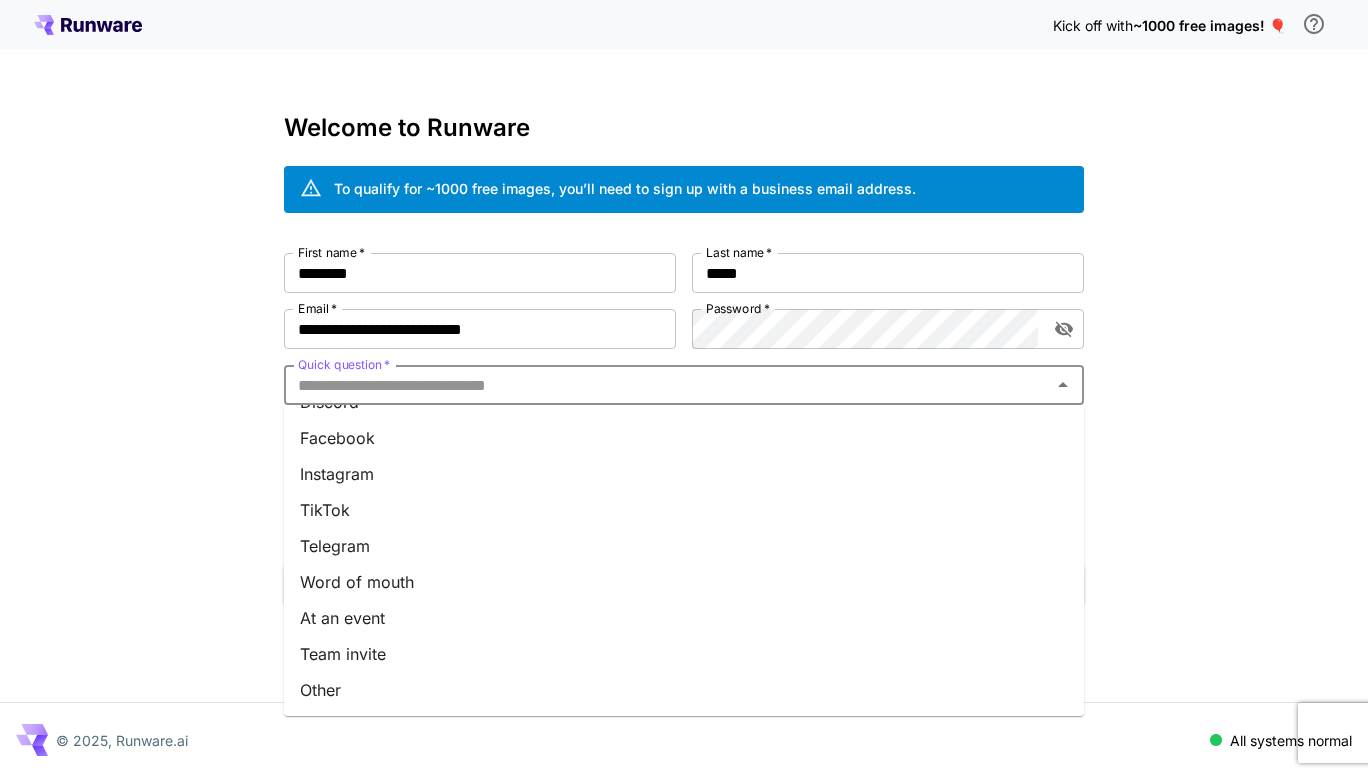 click on "Other" at bounding box center [684, 690] 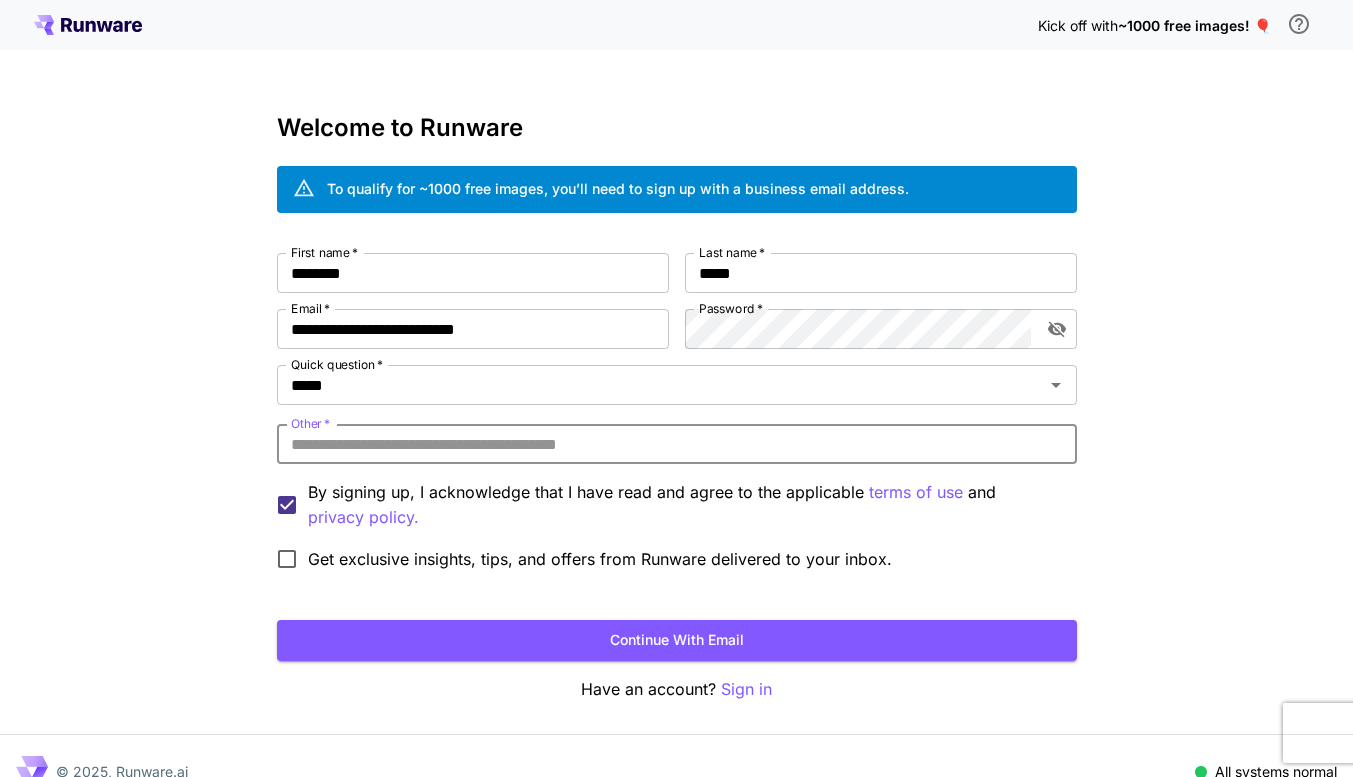 click on "Other   *" at bounding box center [677, 444] 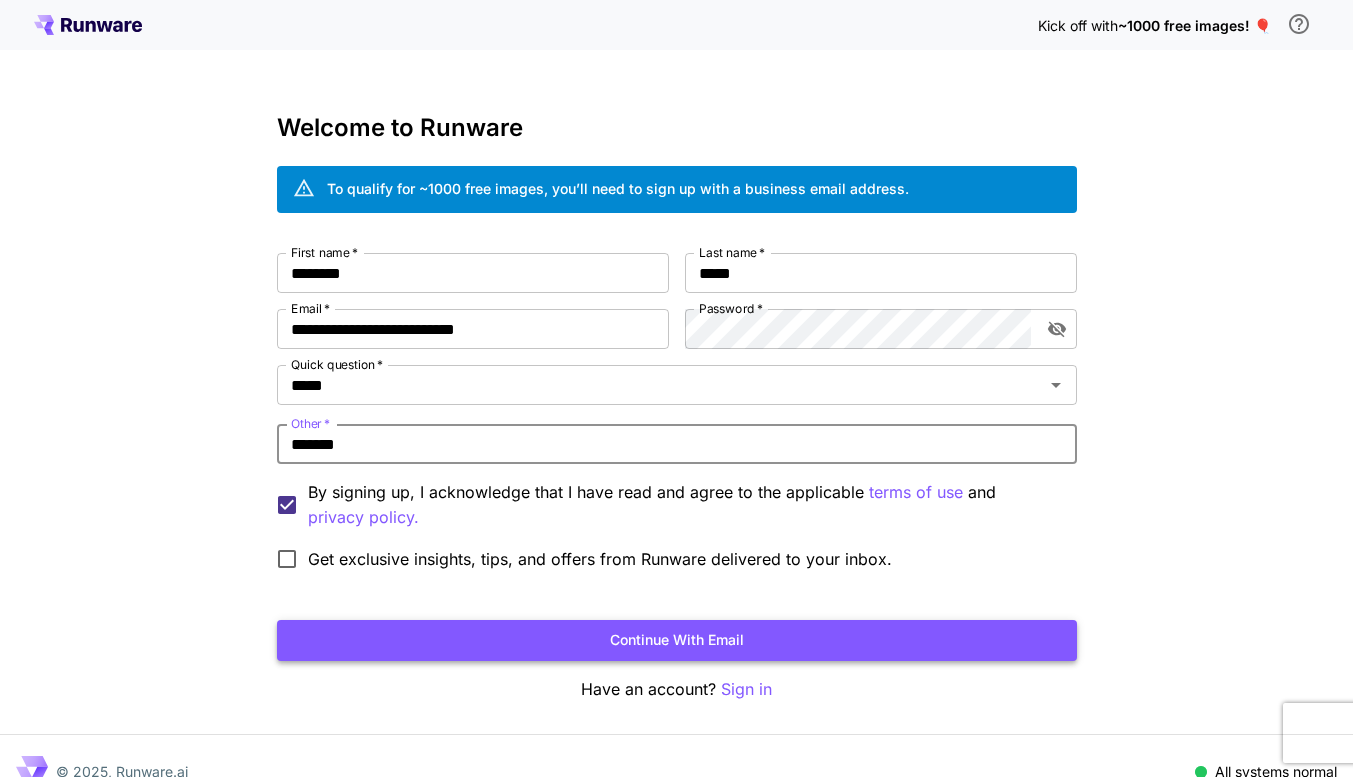 type on "*******" 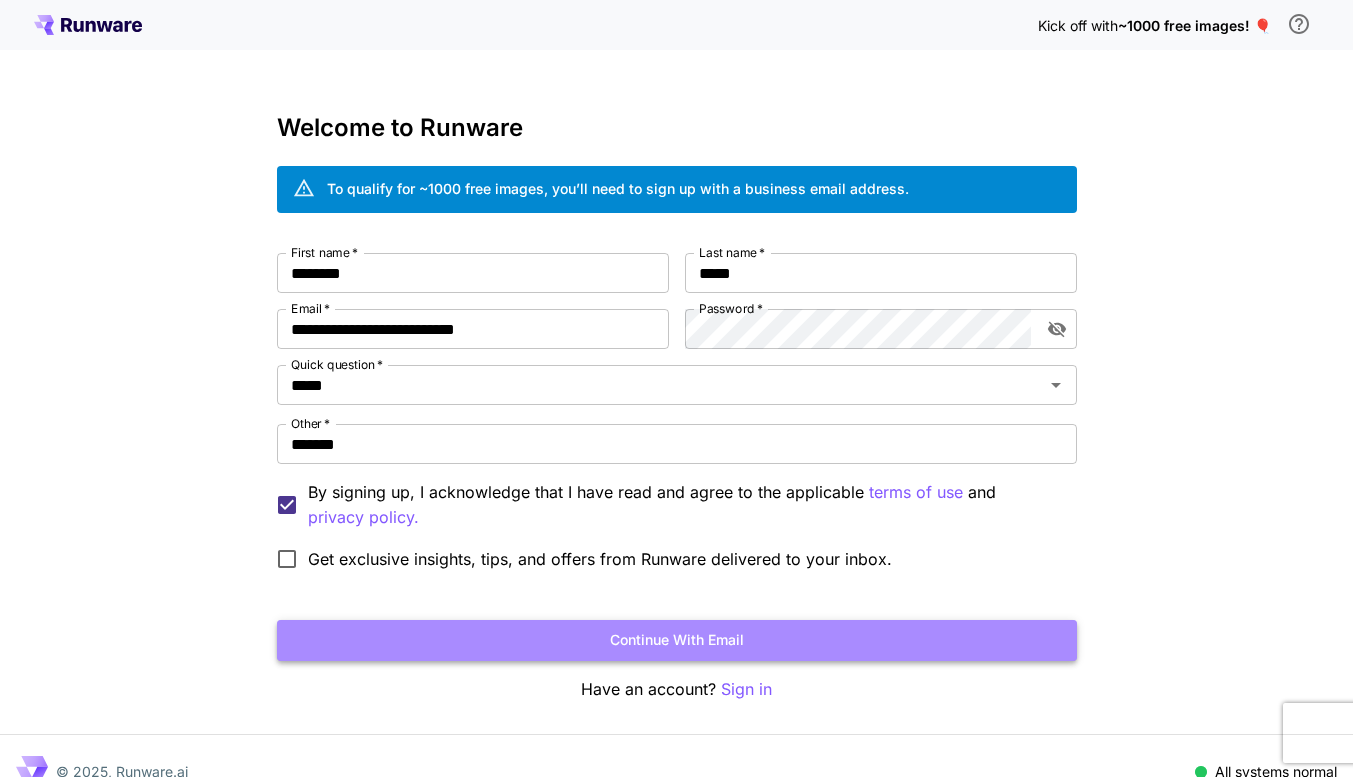 click on "Continue with email" at bounding box center (677, 640) 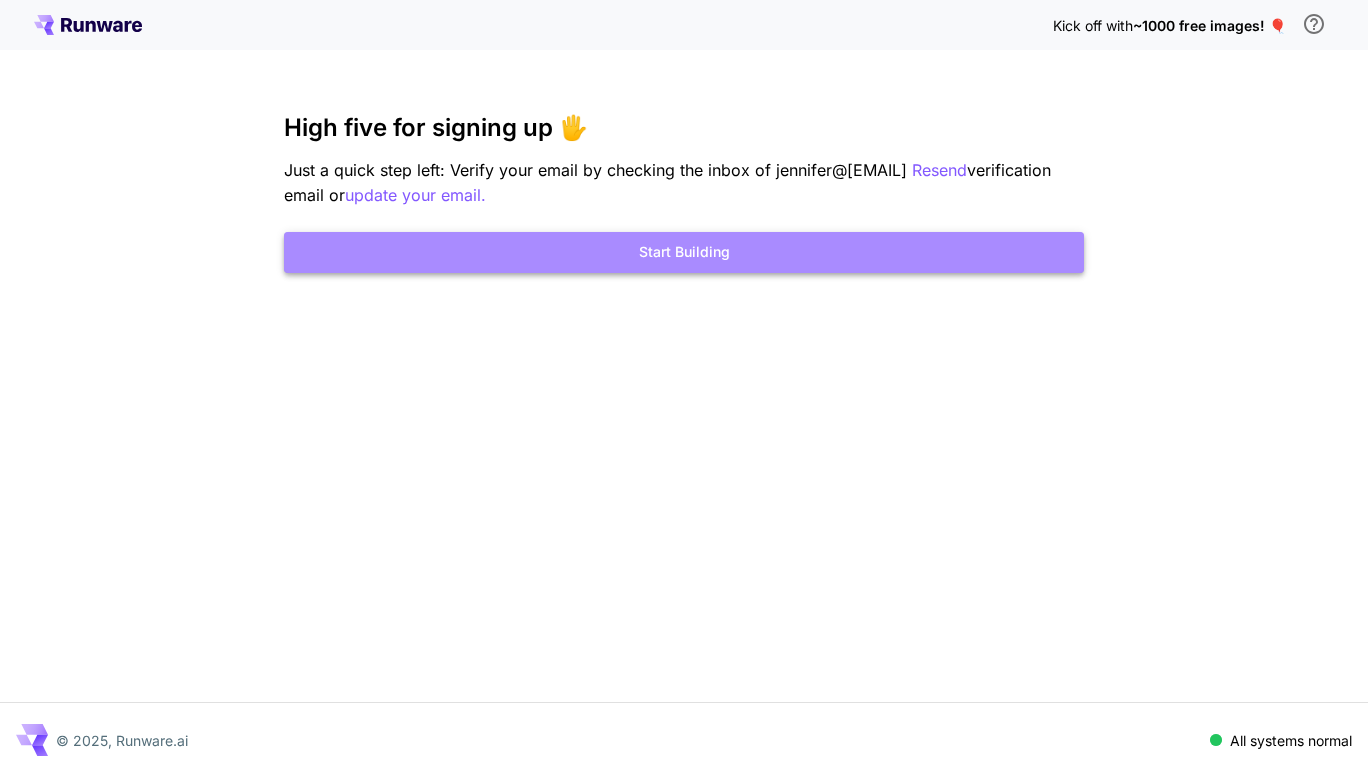 click on "Start Building" at bounding box center [684, 252] 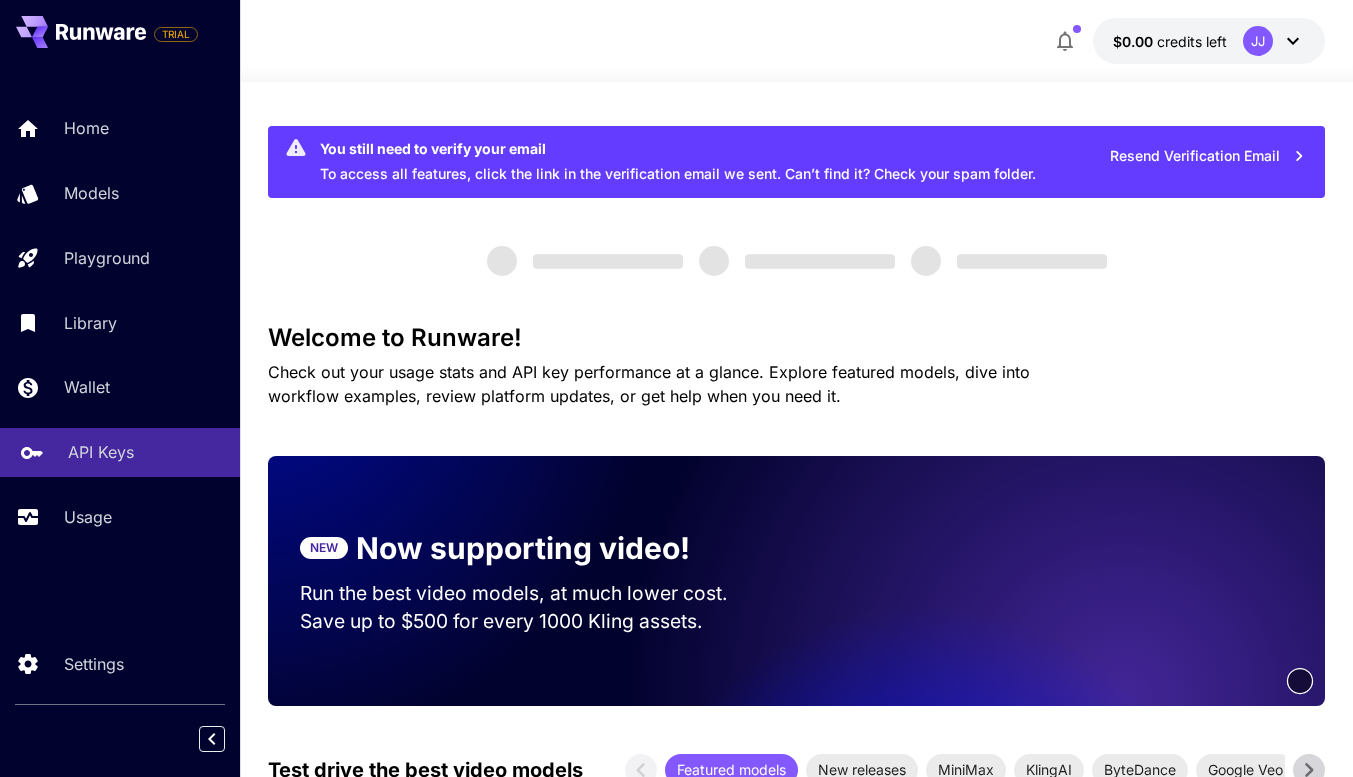 click on "API Keys" at bounding box center [120, 452] 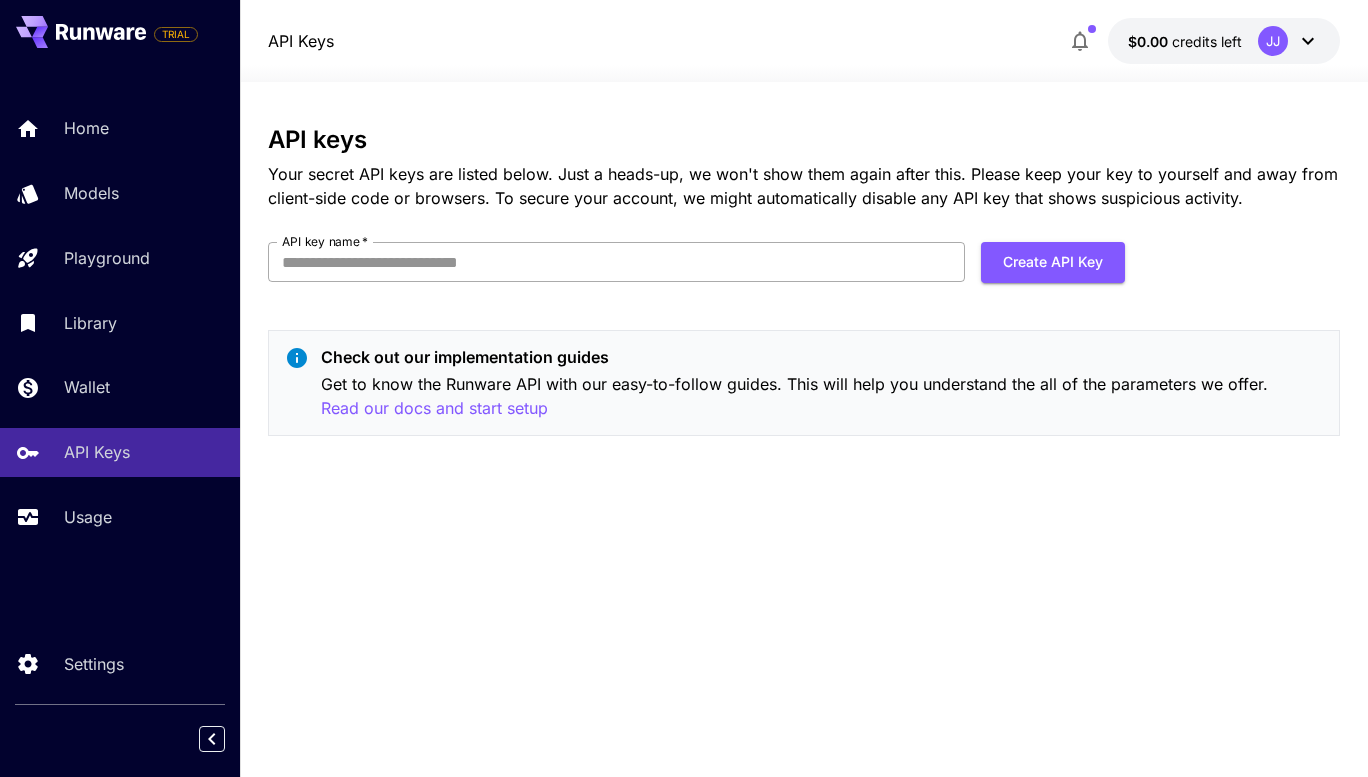 click on "API key name   *" at bounding box center [616, 262] 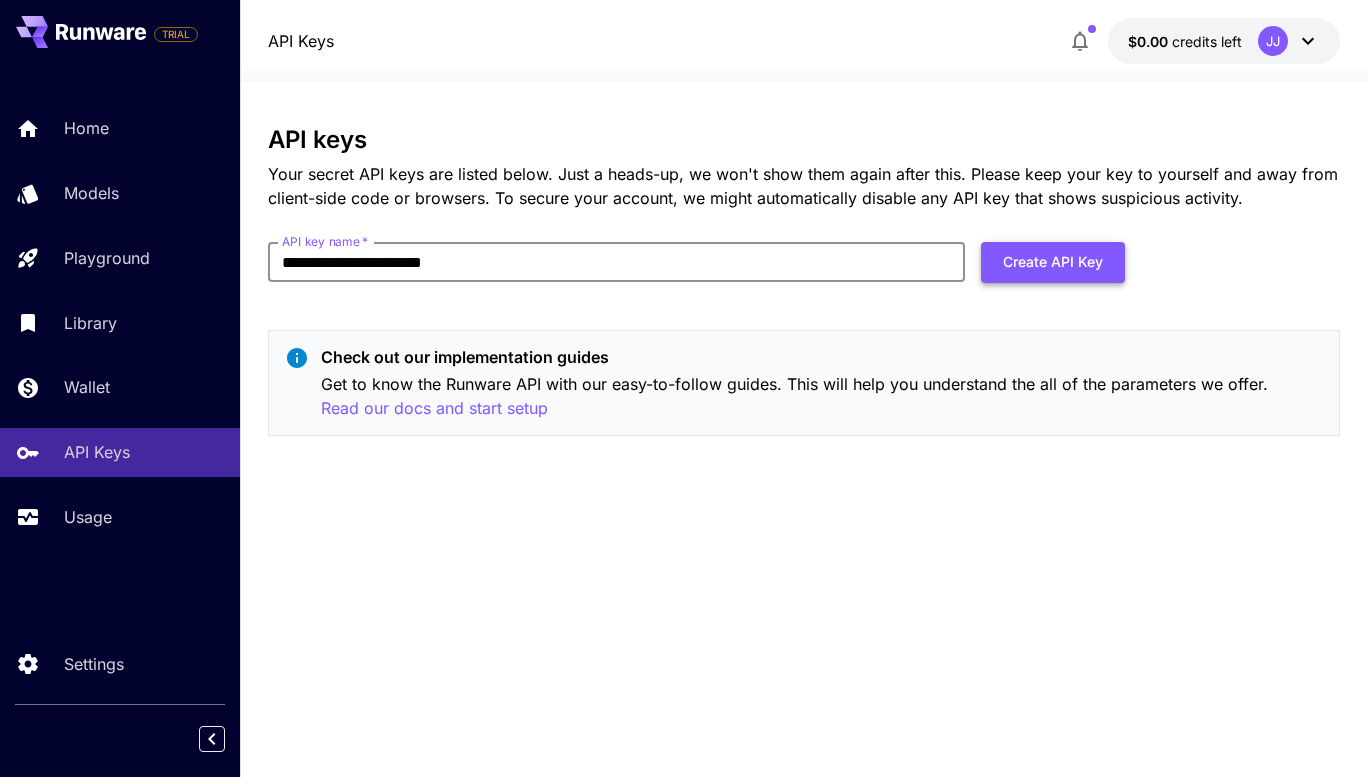 type on "**********" 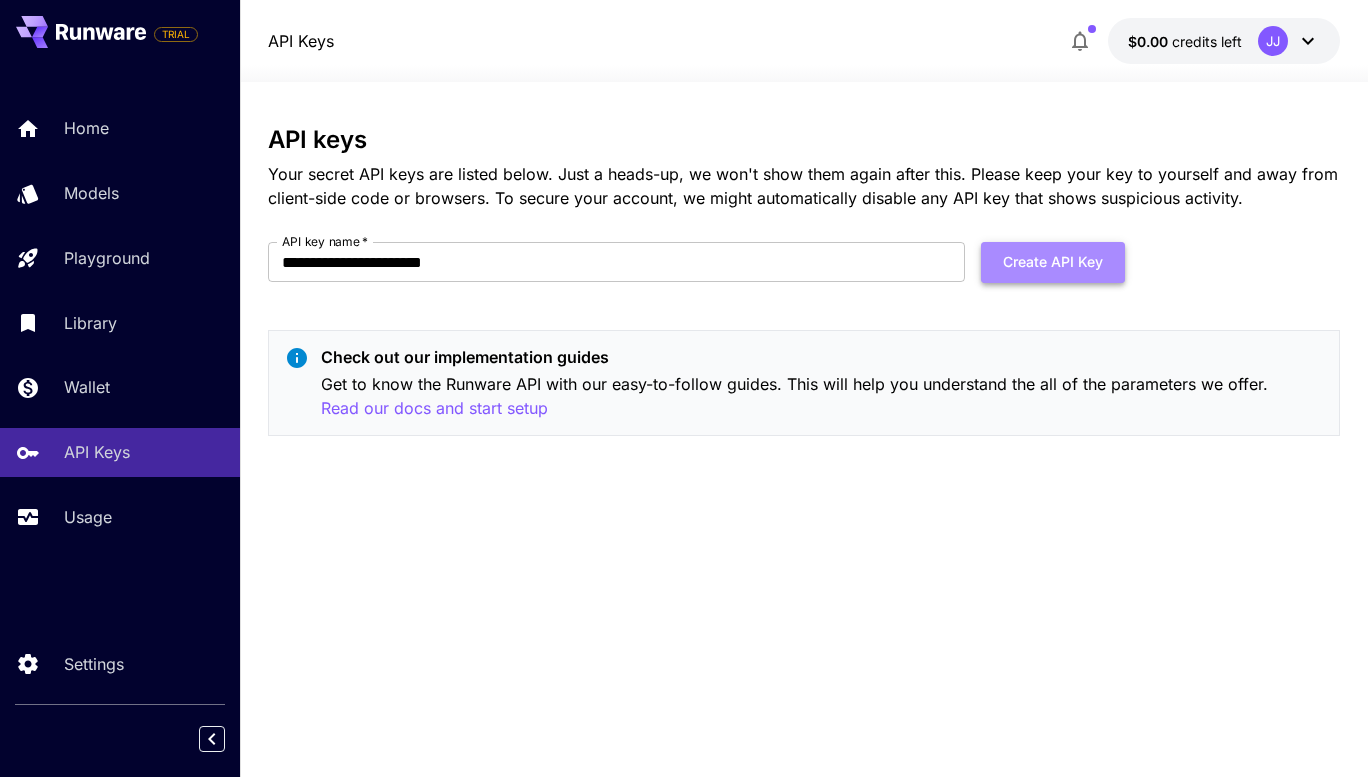 click on "Create API Key" at bounding box center [1053, 262] 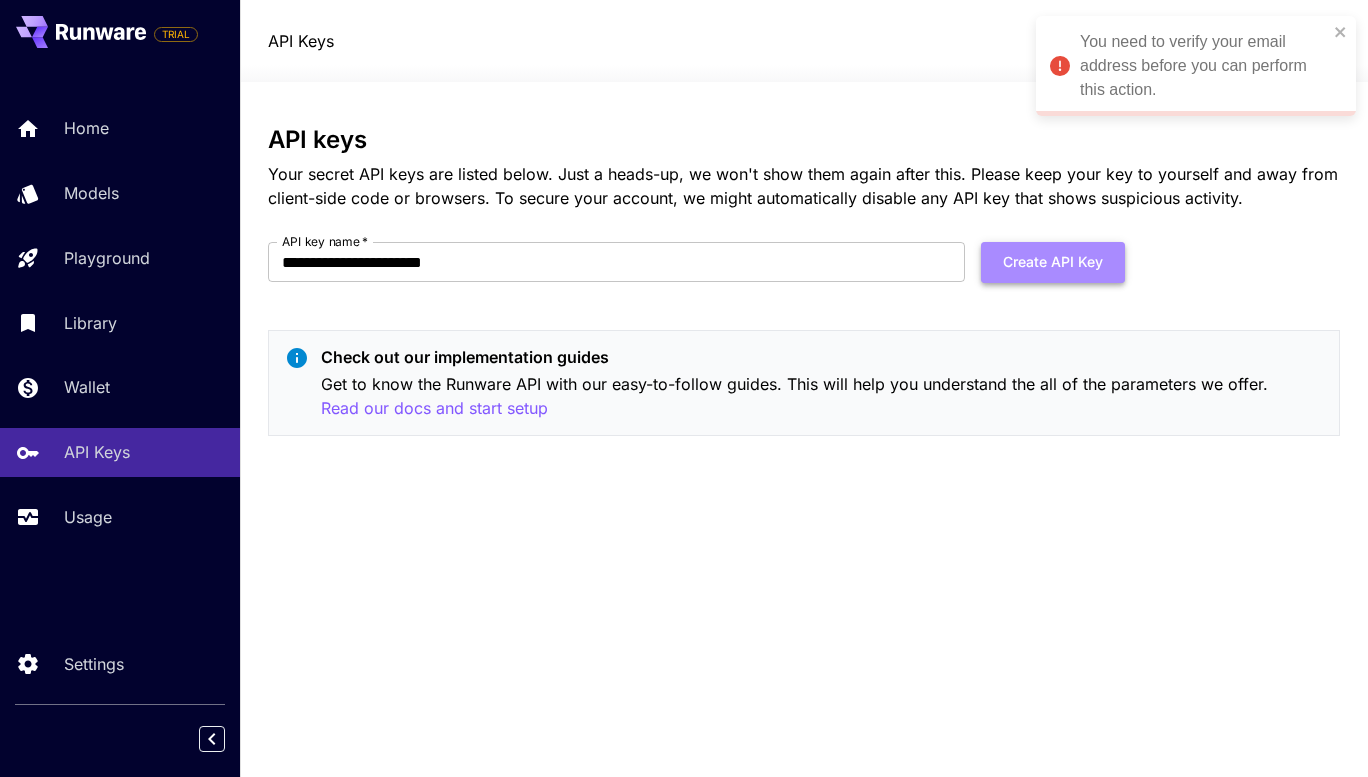 click on "Create API Key" at bounding box center [1053, 262] 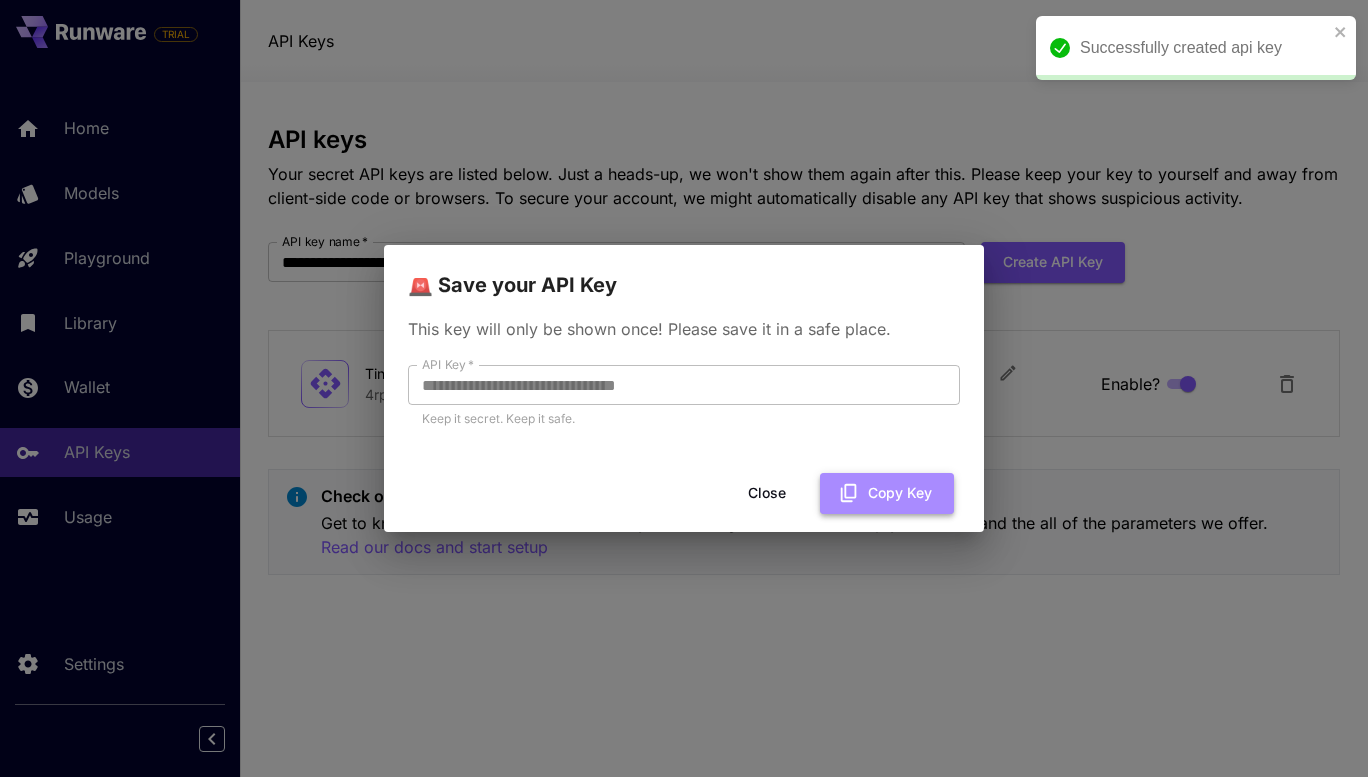 click on "Copy Key" at bounding box center (887, 493) 